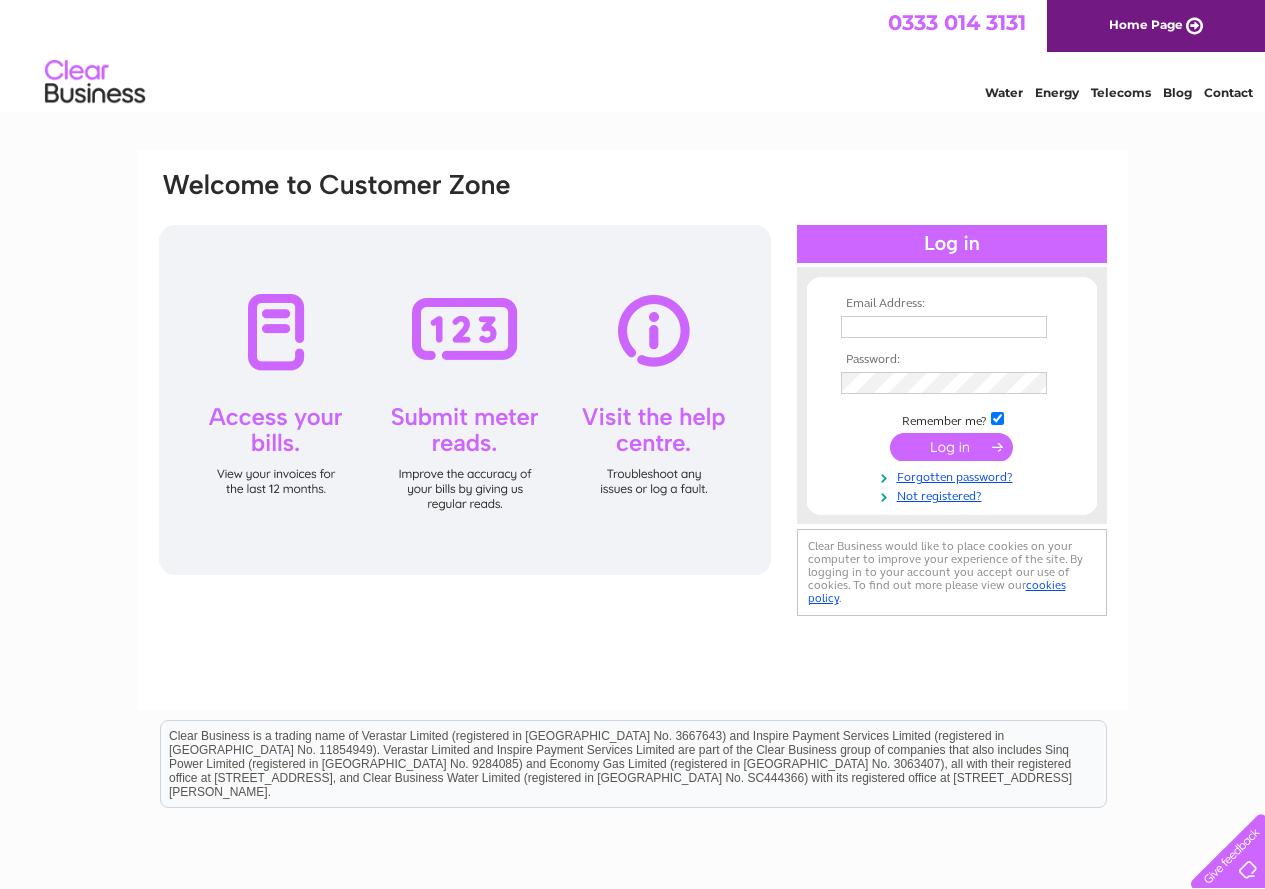 scroll, scrollTop: 0, scrollLeft: 0, axis: both 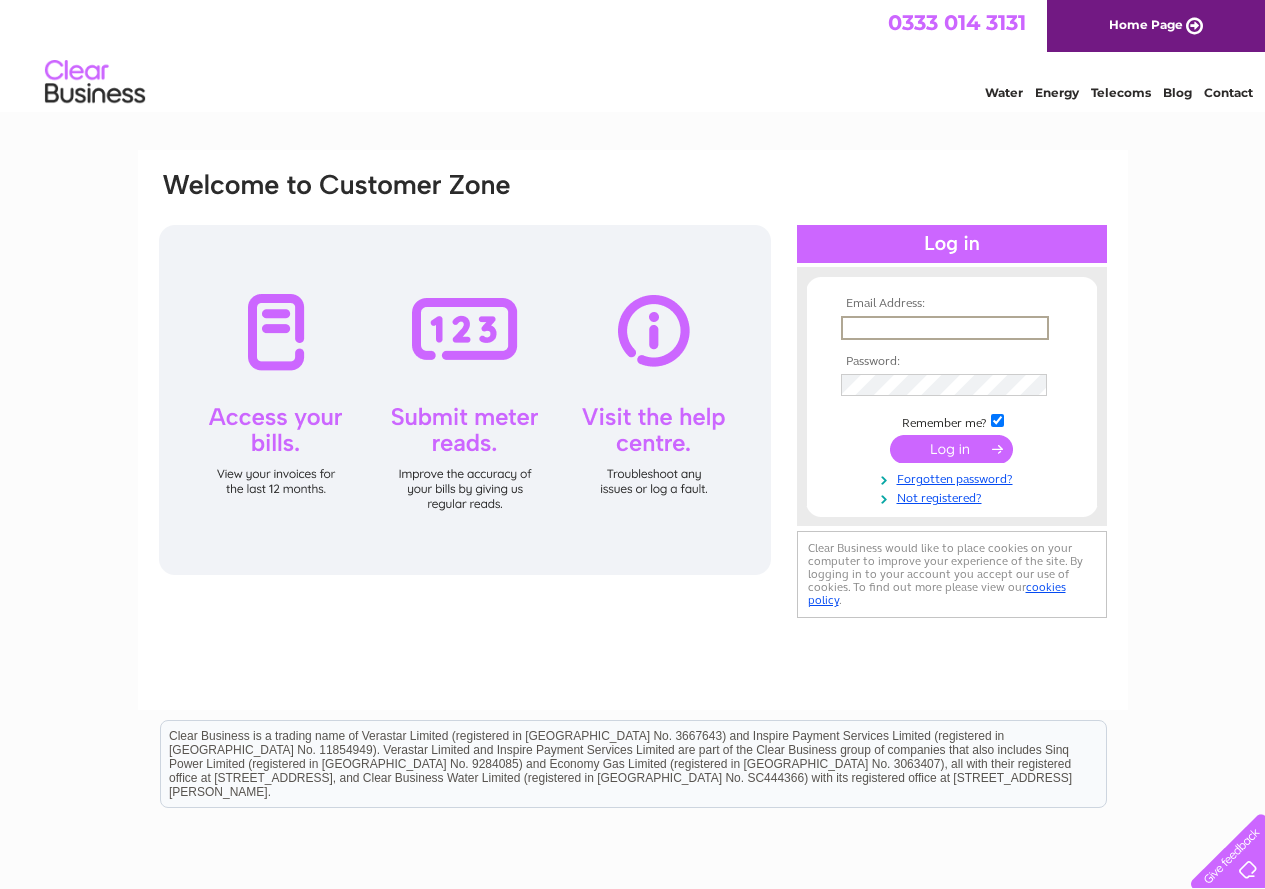 type on "[PERSON_NAME][EMAIL_ADDRESS][DOMAIN_NAME]" 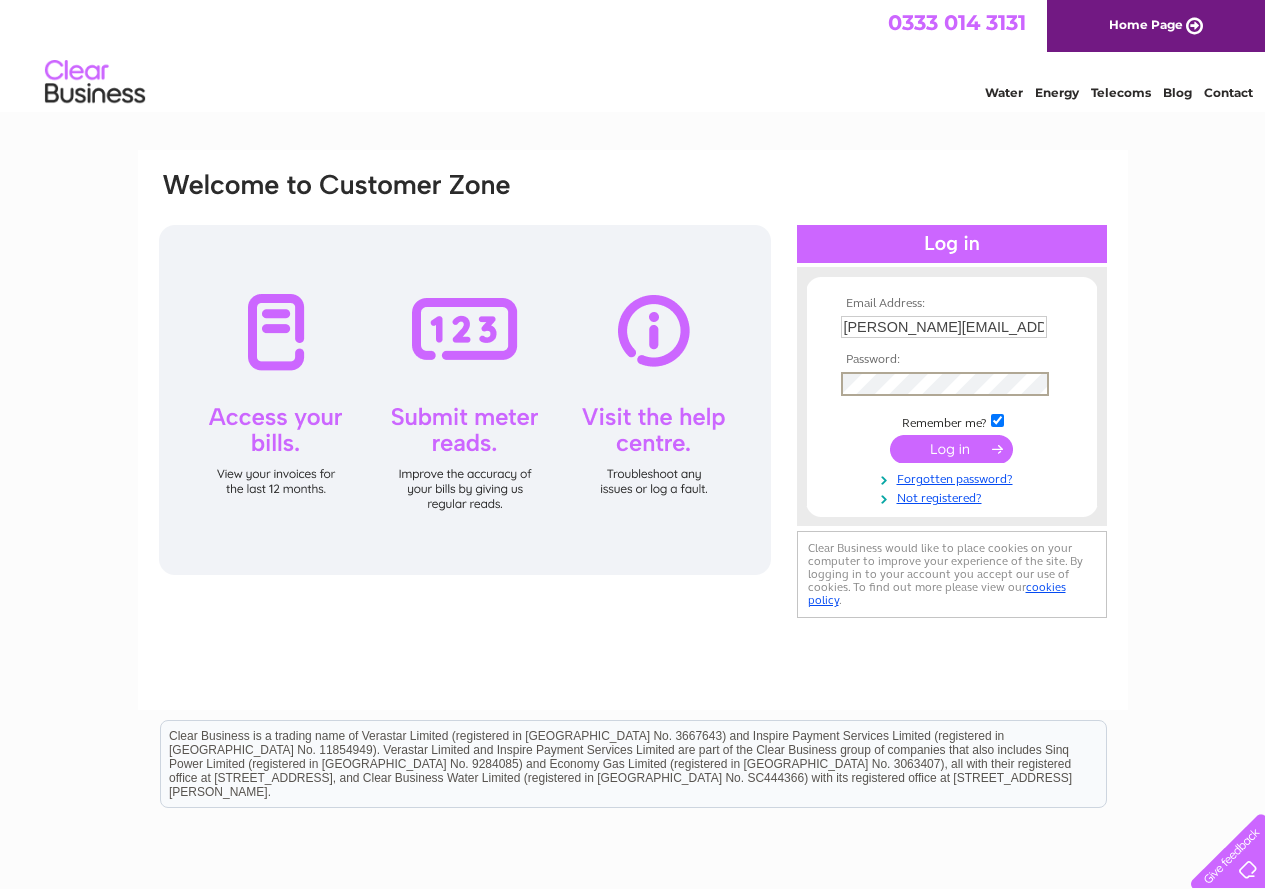 click at bounding box center [997, 420] 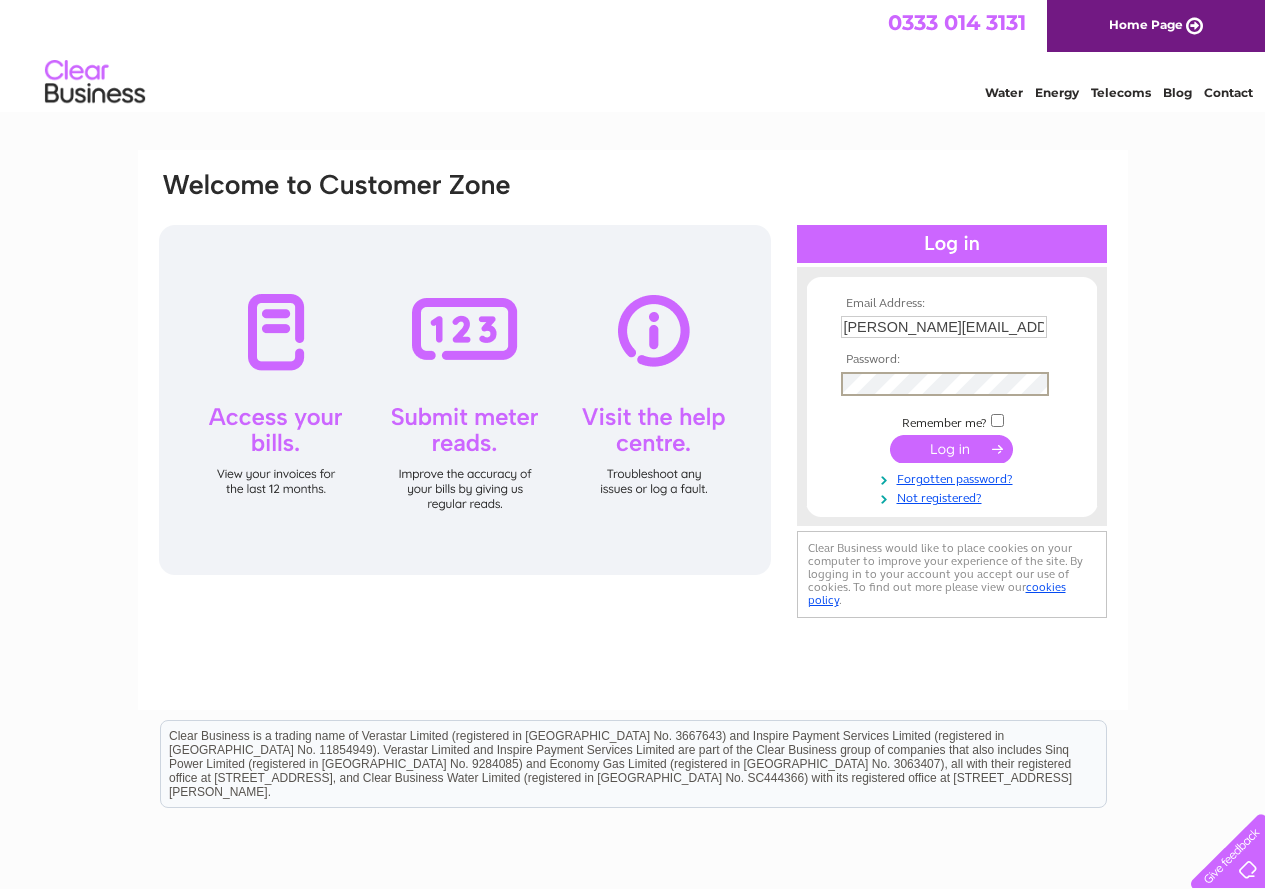 click at bounding box center (951, 449) 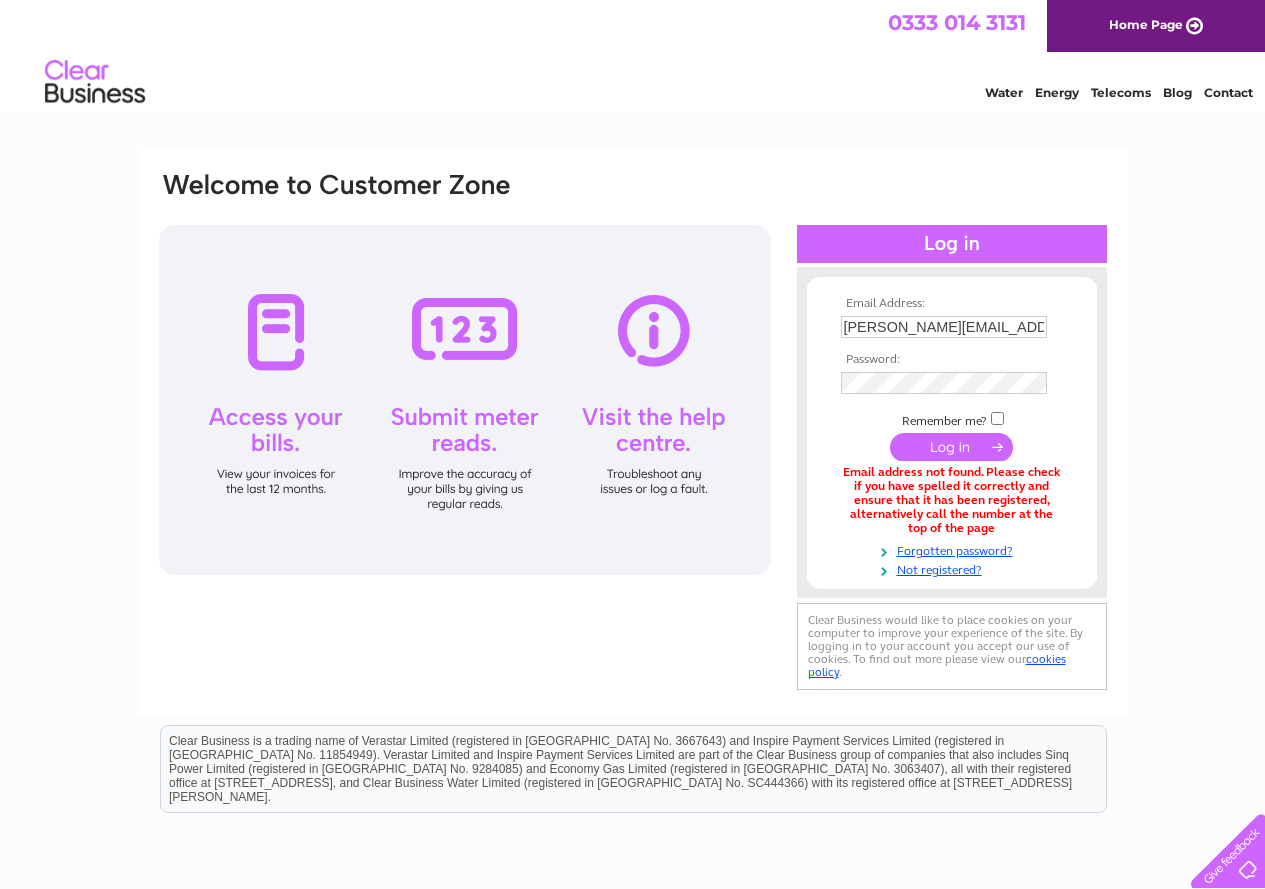 scroll, scrollTop: 0, scrollLeft: 0, axis: both 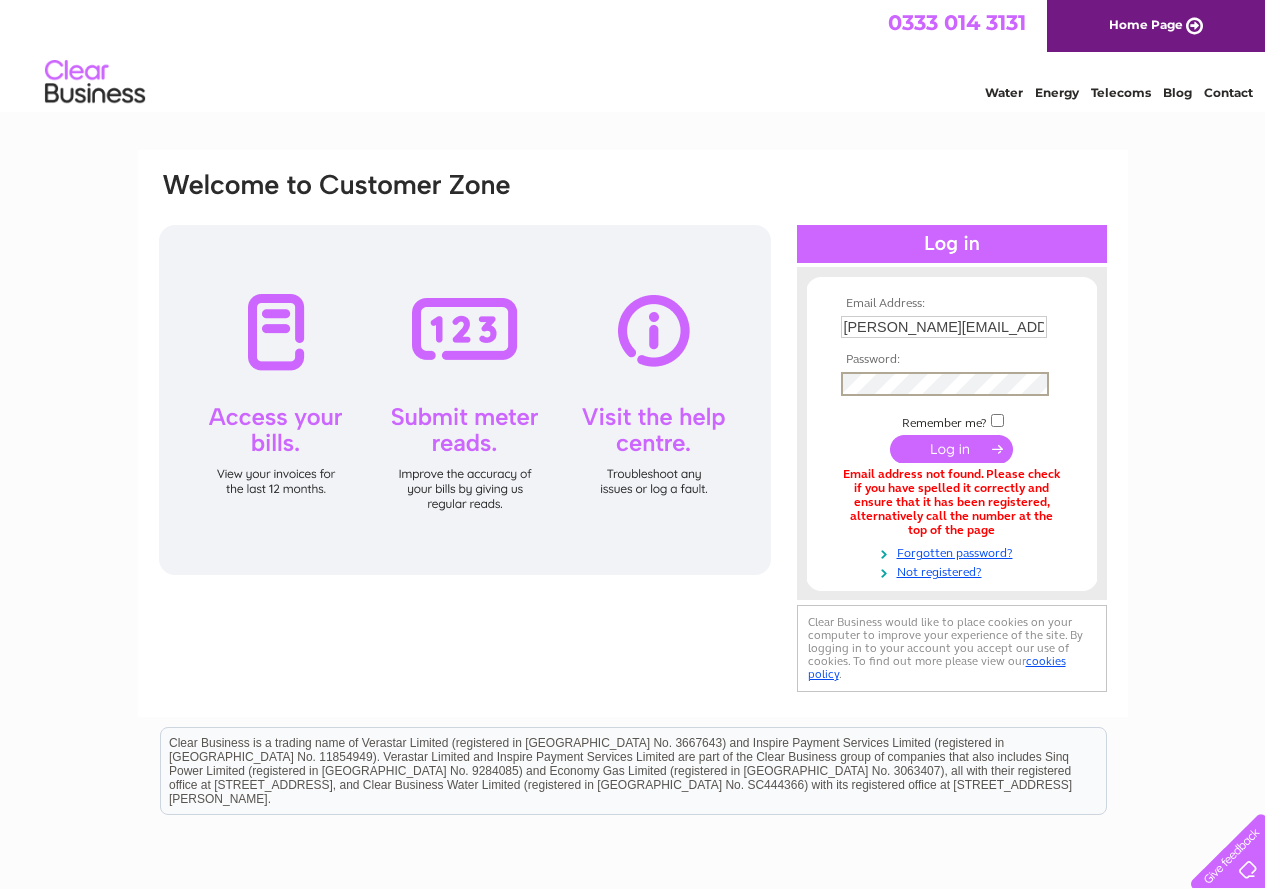 click at bounding box center [951, 449] 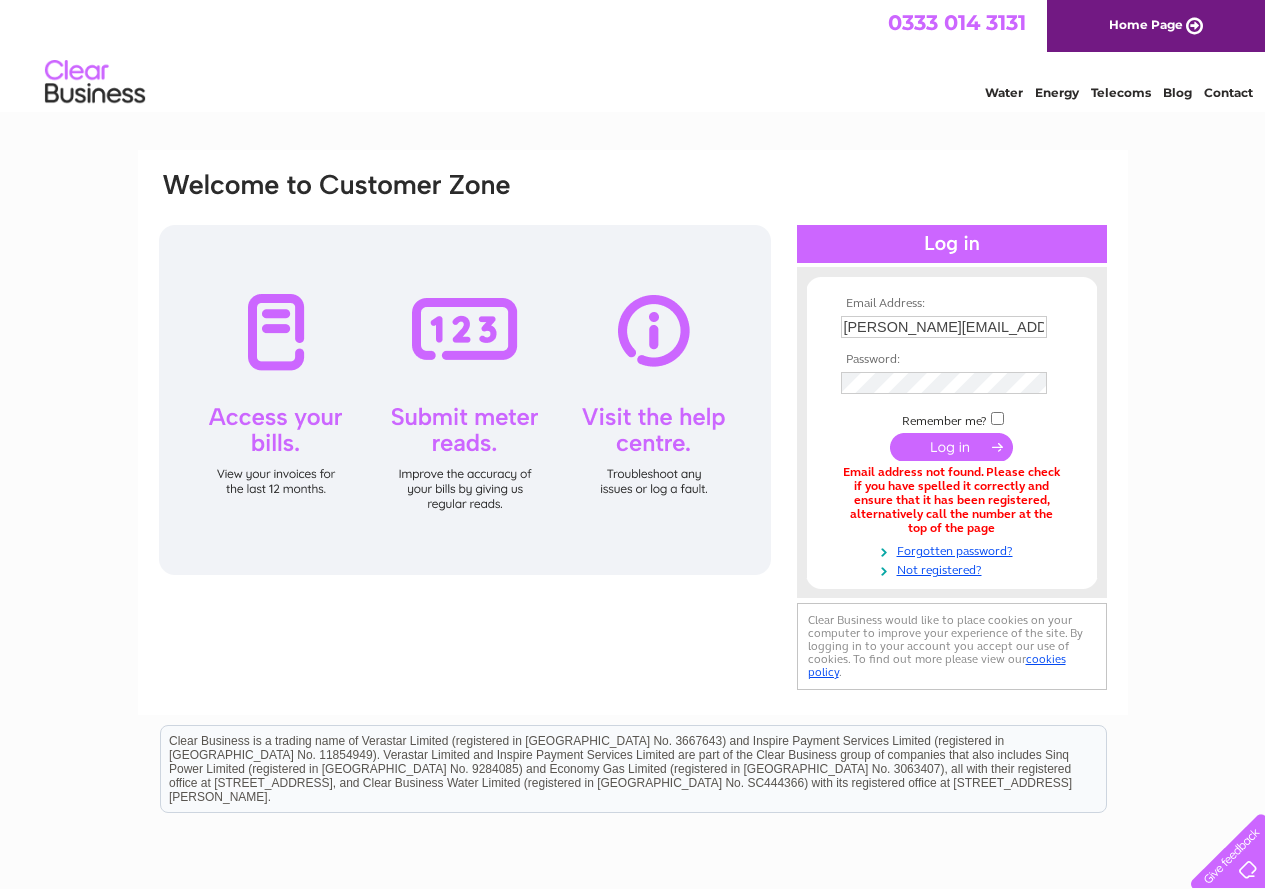 scroll, scrollTop: 0, scrollLeft: 0, axis: both 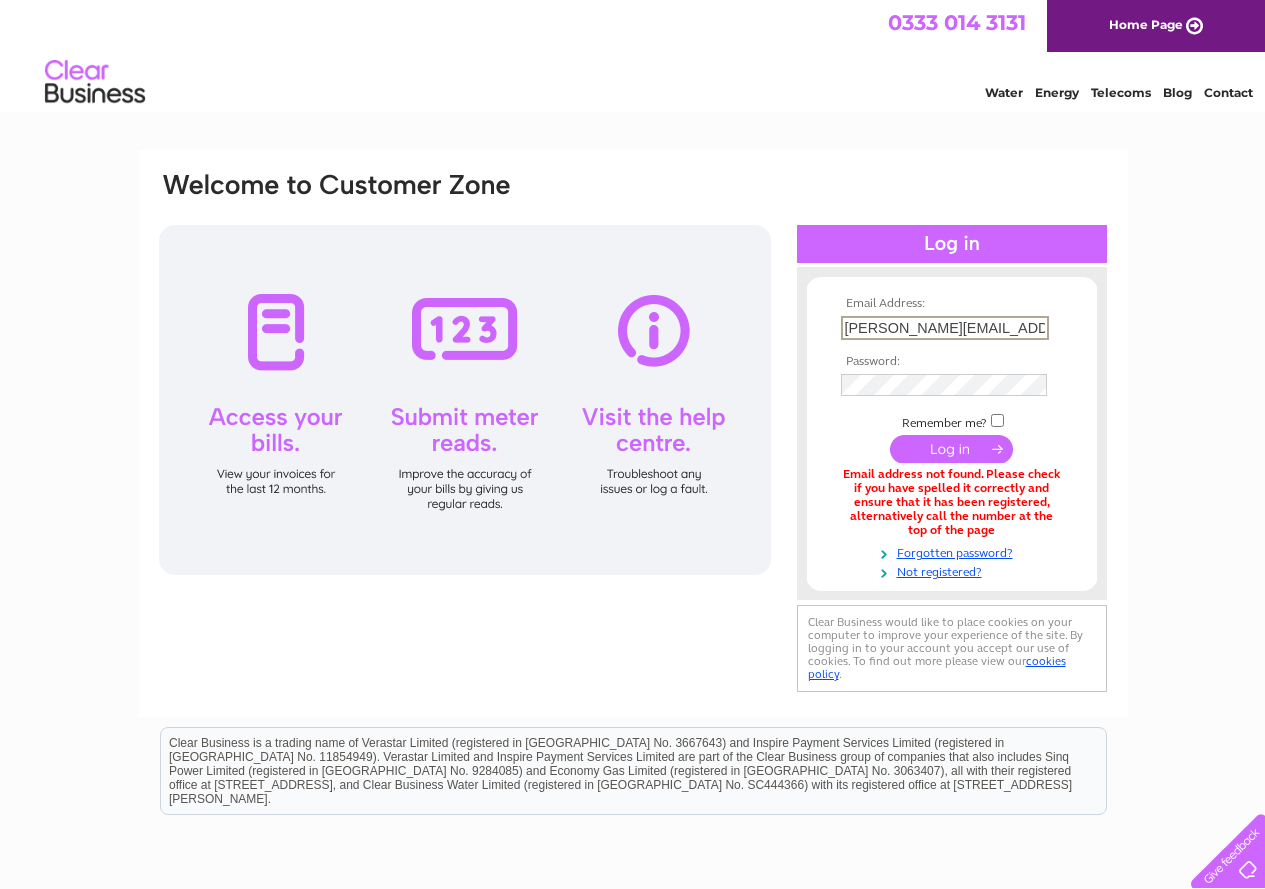 drag, startPoint x: 880, startPoint y: 330, endPoint x: 827, endPoint y: 334, distance: 53.15073 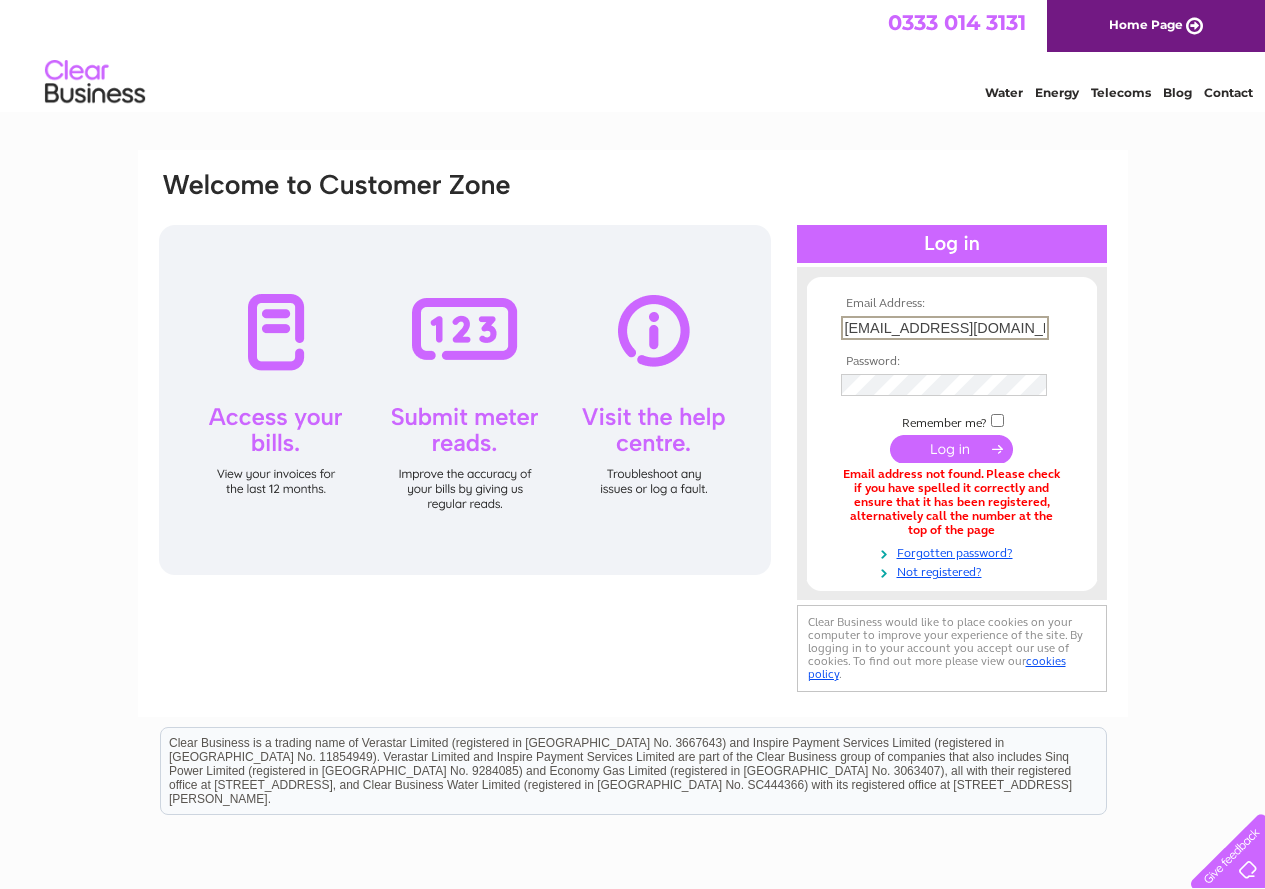 type on "admin@blidetrust.org" 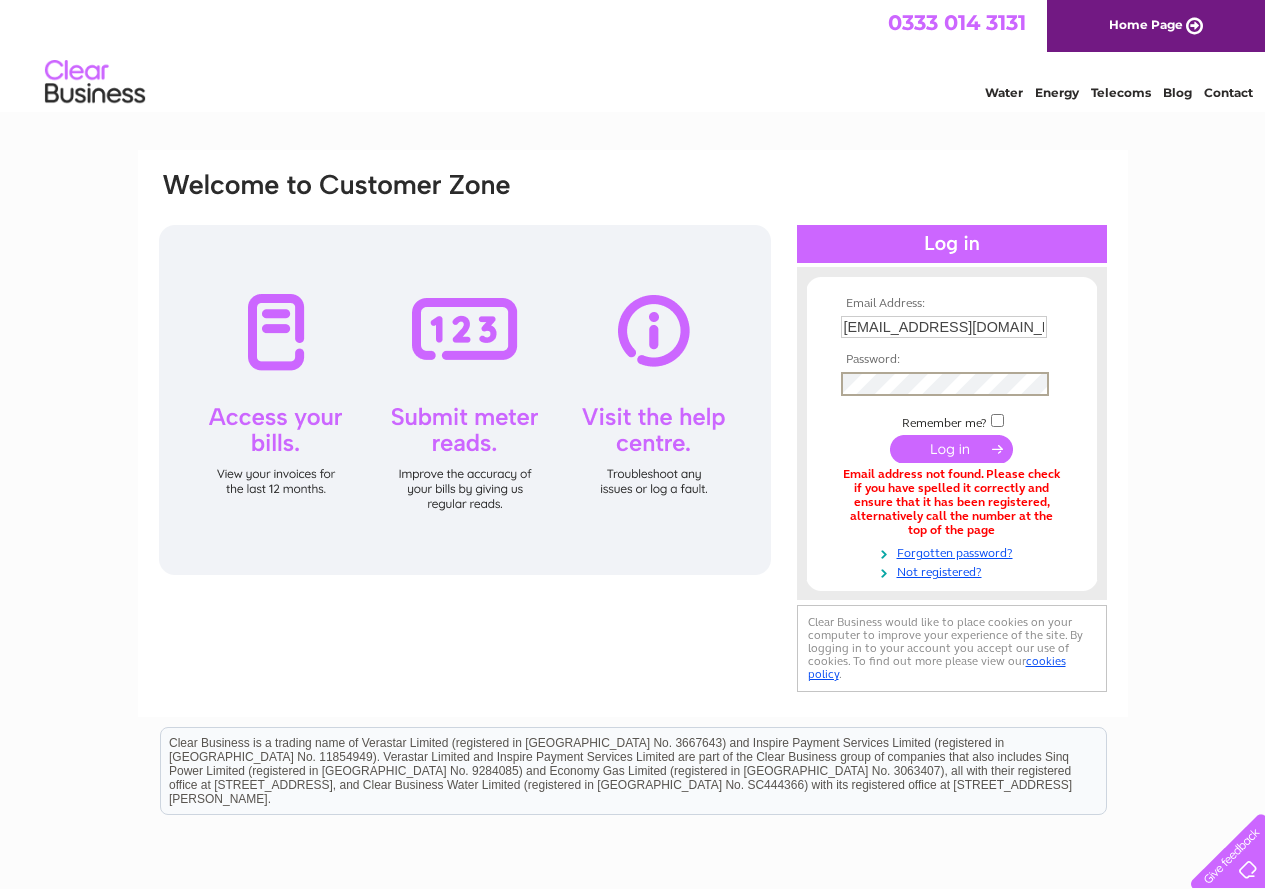 click at bounding box center (951, 449) 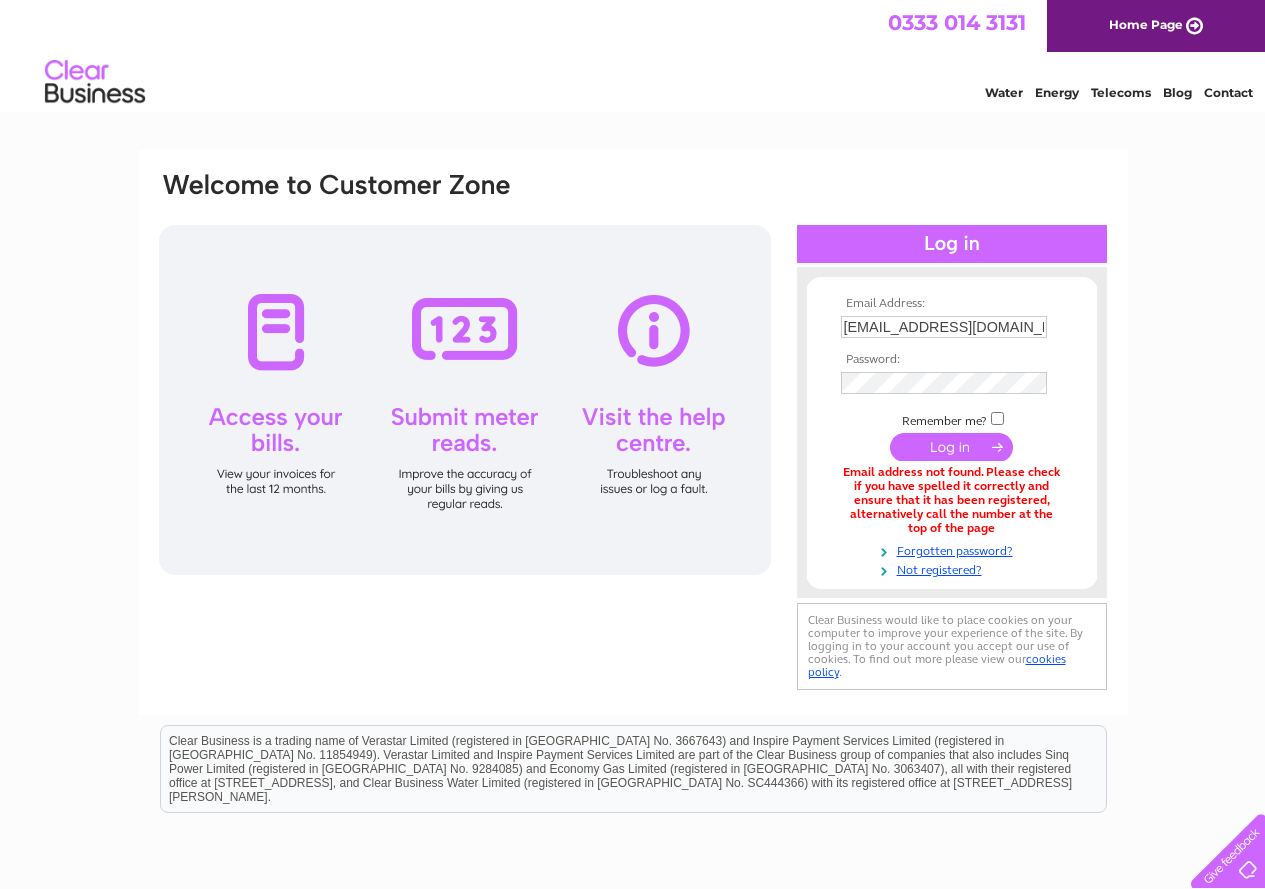 scroll, scrollTop: 0, scrollLeft: 0, axis: both 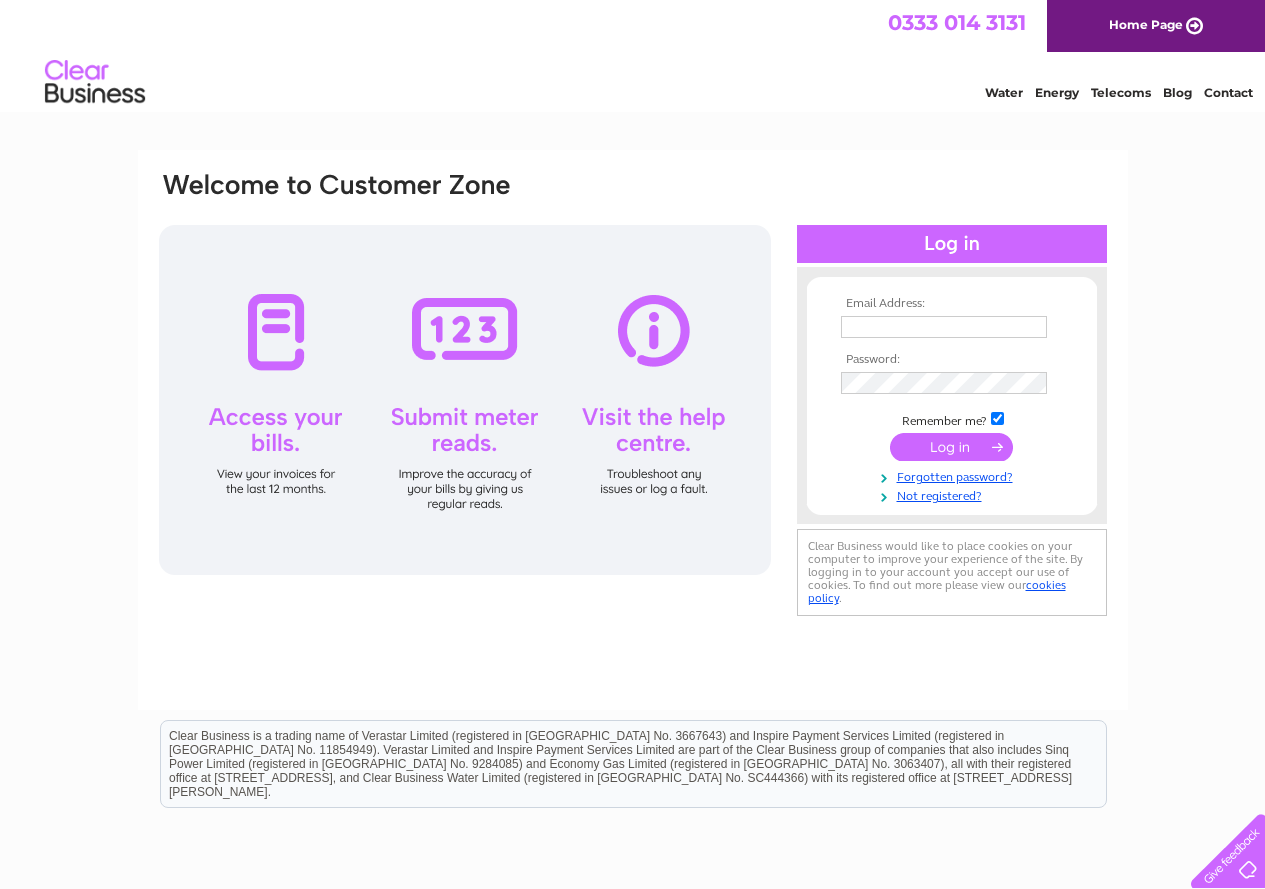 click at bounding box center (997, 418) 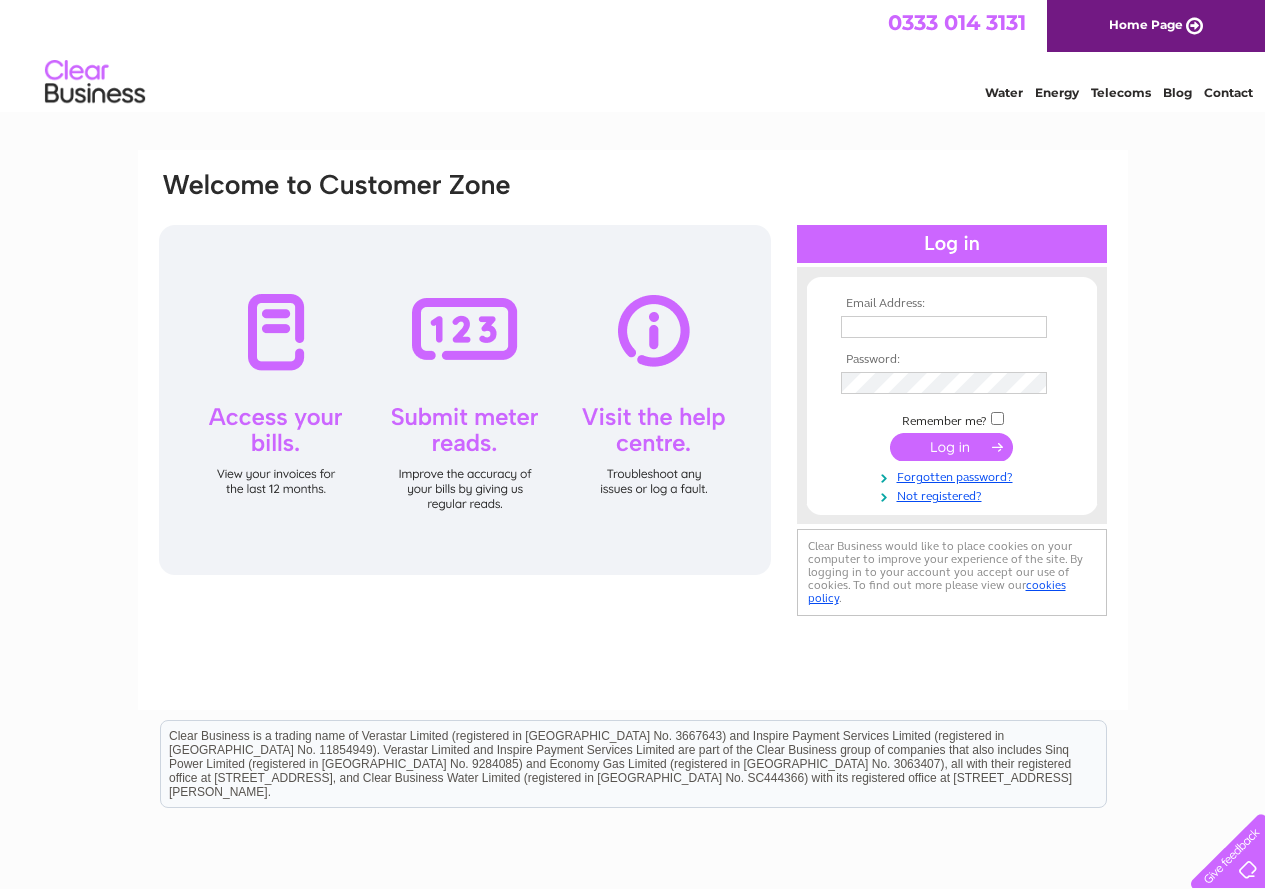 click at bounding box center [944, 327] 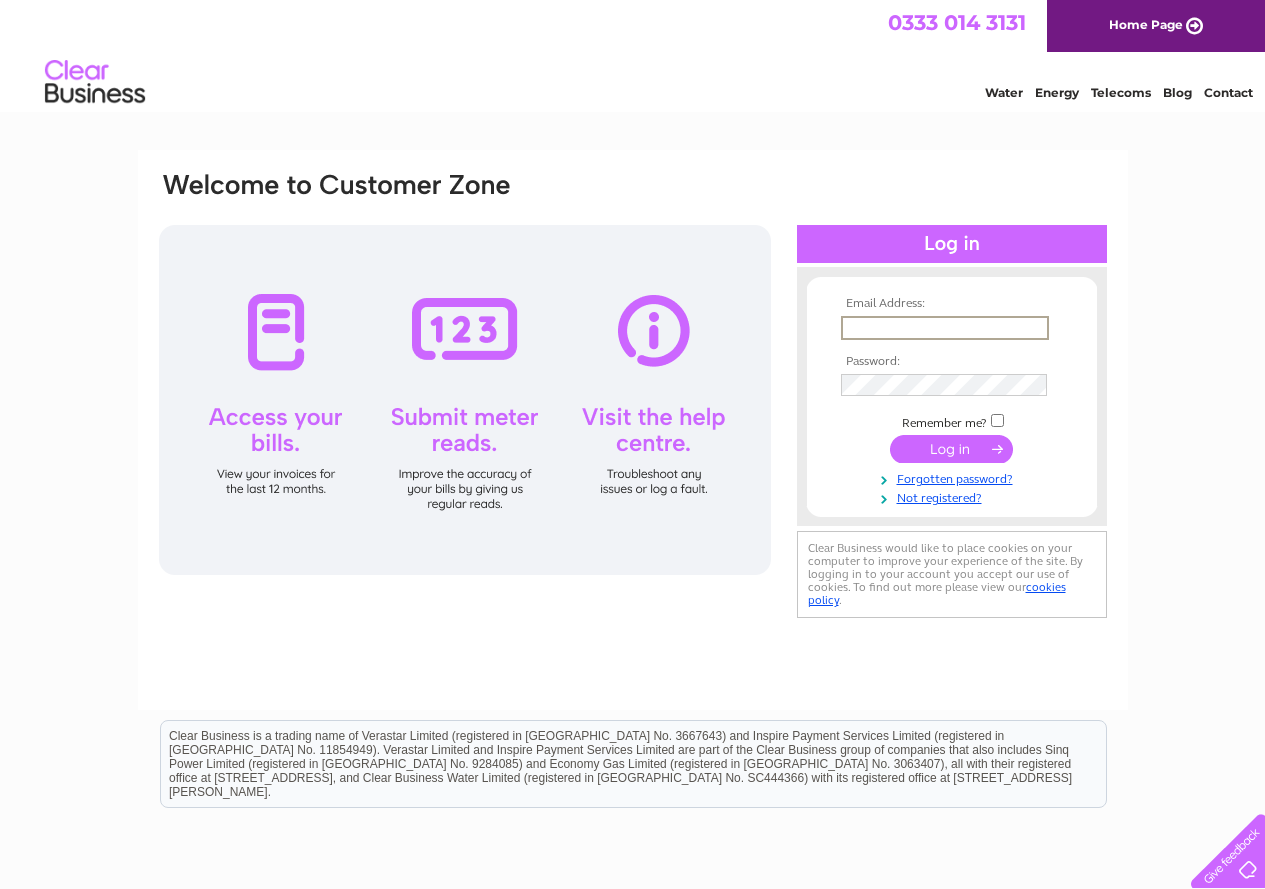 type on "annie@blidetrust.org" 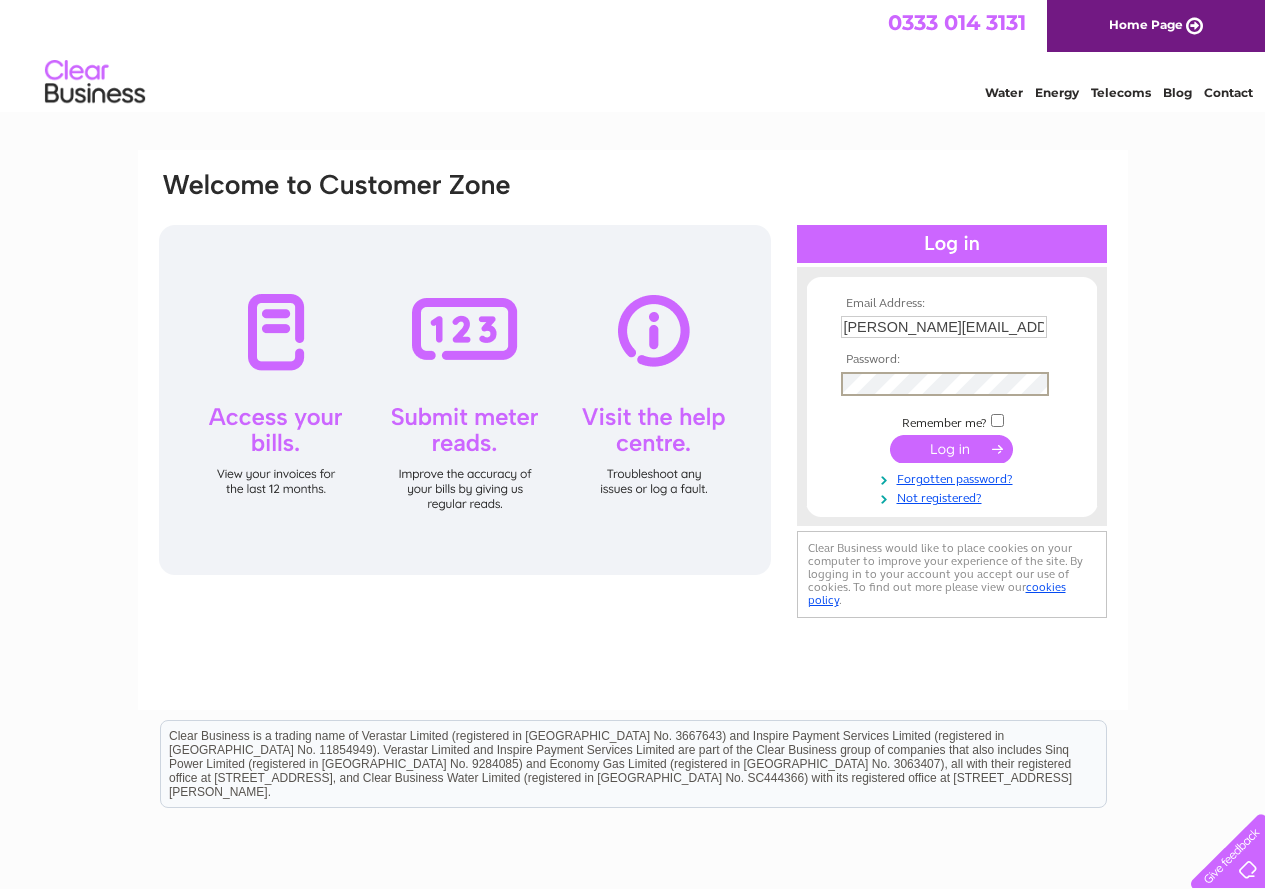 click at bounding box center [951, 449] 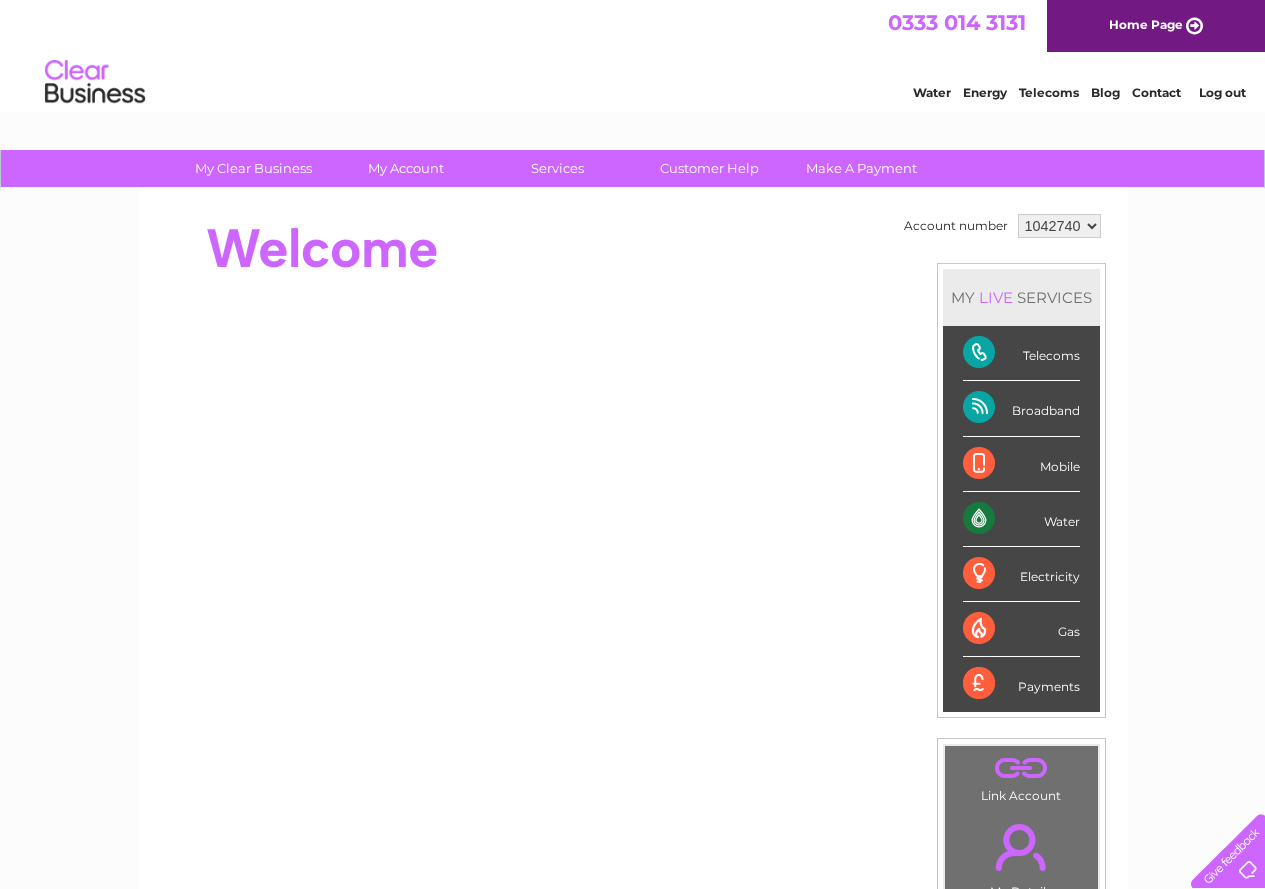 scroll, scrollTop: 0, scrollLeft: 0, axis: both 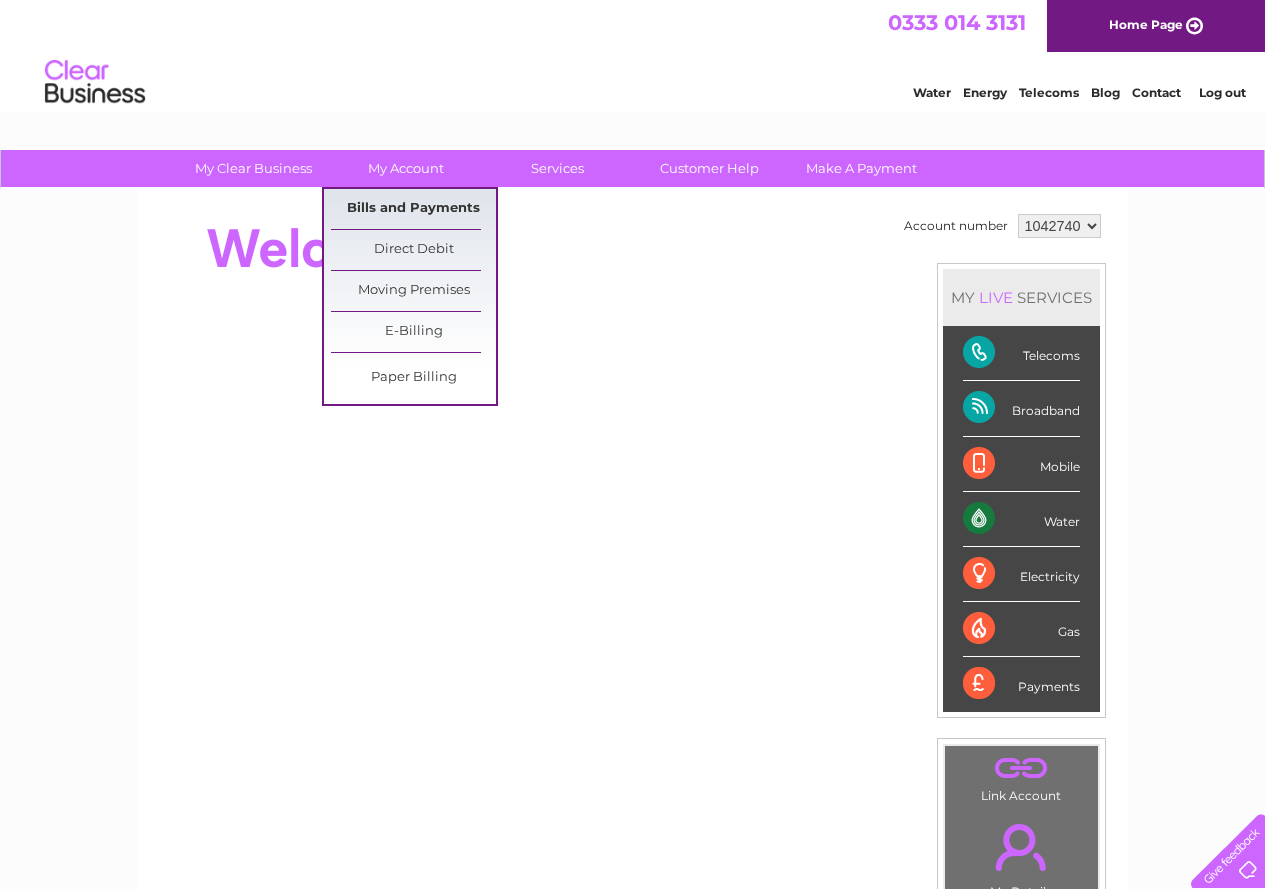 click on "Bills and Payments" at bounding box center [413, 209] 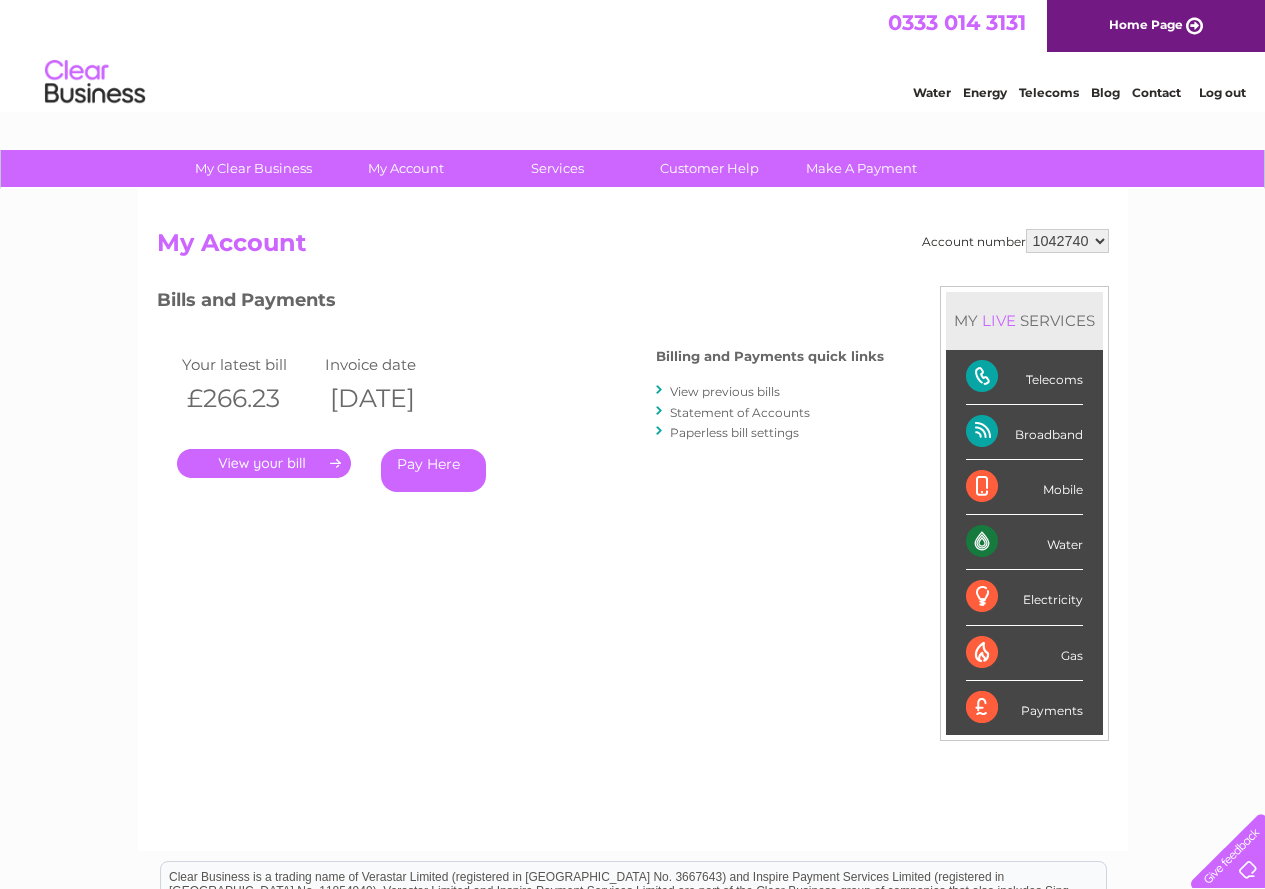 scroll, scrollTop: 0, scrollLeft: 0, axis: both 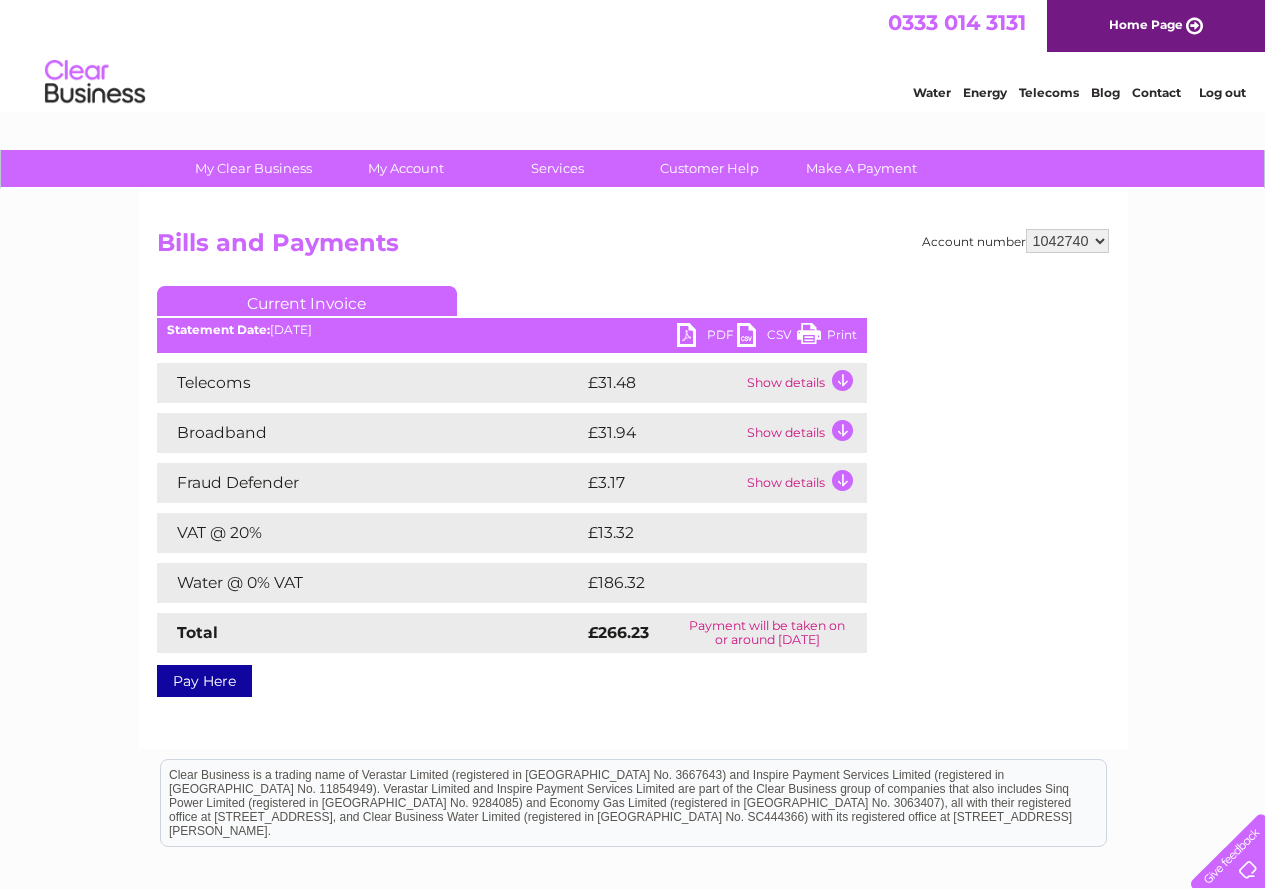 click on "PDF" at bounding box center (707, 337) 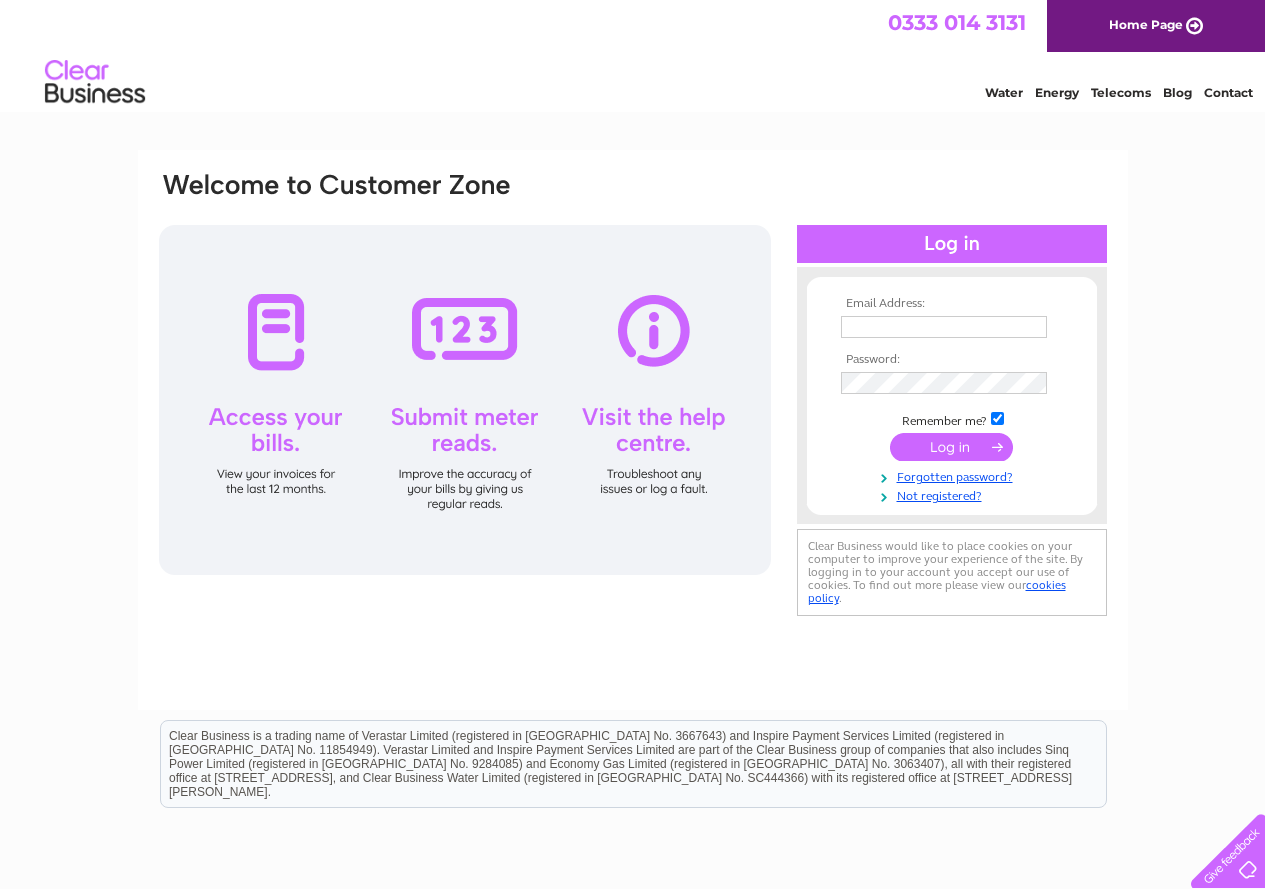 scroll, scrollTop: 0, scrollLeft: 0, axis: both 